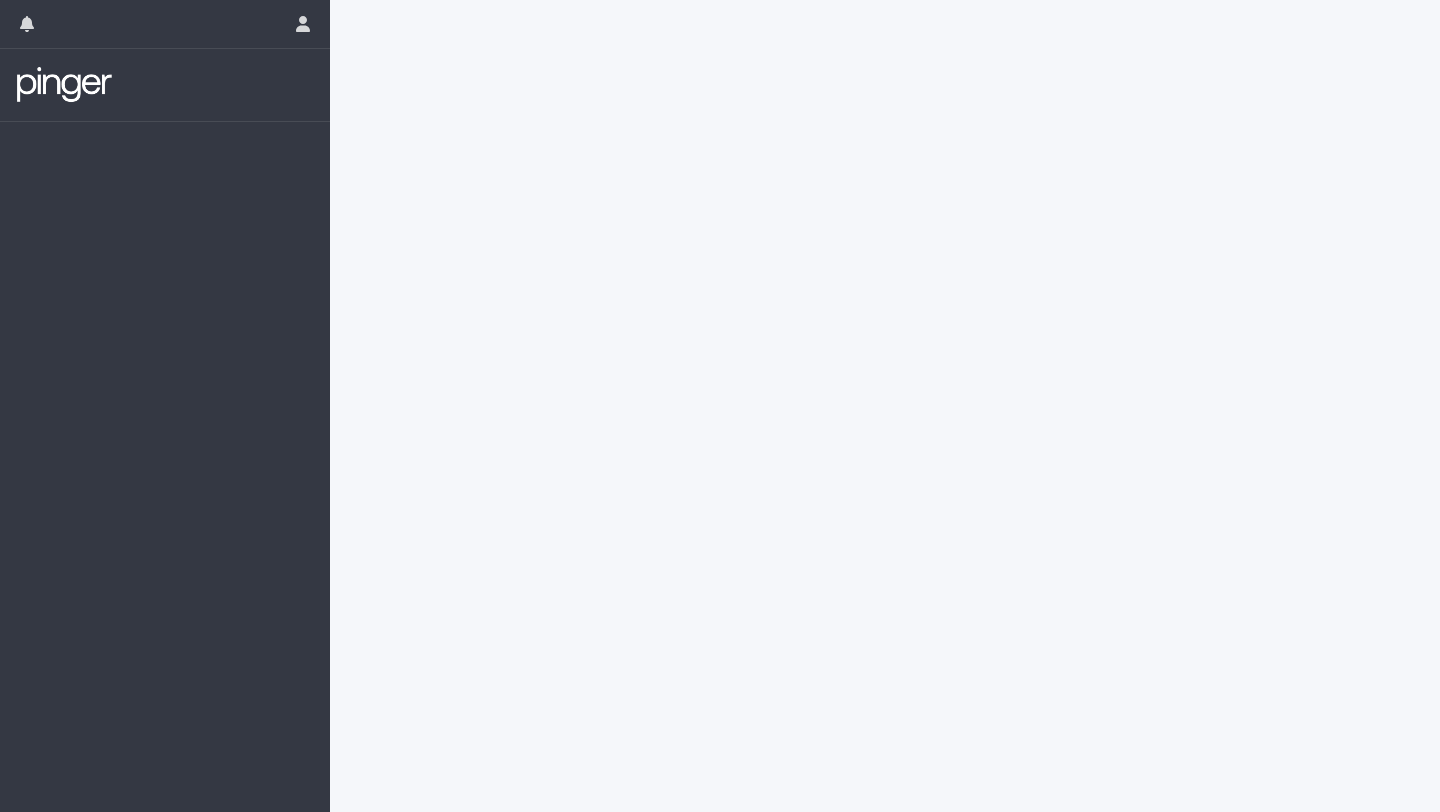 scroll, scrollTop: 0, scrollLeft: 0, axis: both 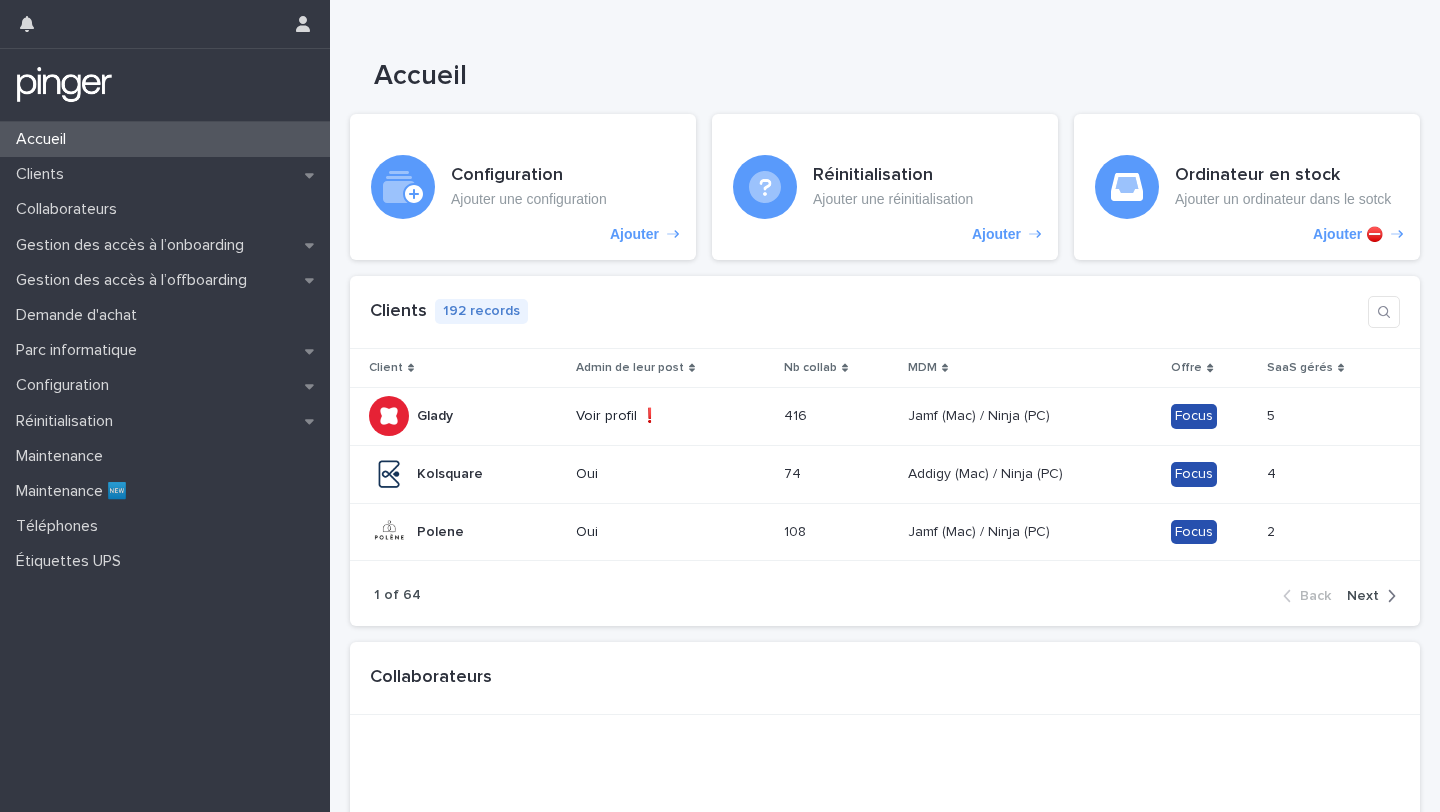 click on "Loading... Saving… Loading... Saving… Loading... Saving… Loading... Saving… Loading... Saving… Configuration Ajouter une configuration Ajouter Réinitialisation Ajouter une réinitialisation Ajouter Ordinateur en stock Ajouter un ordinateur dans le sotck Ajouter ⛔️ Loading... Saving… Clients 192 records Client Admin de leur post Nb collab MDM Offre SaaS gérés Glady Glady   Voir profil ❗ 416 416   Jamf (Mac) / Ninja (PC) Jamf (Mac) / Ninja (PC)   Focus 5 5   Kolsquare Kolsquare   Oui 74 74   Addigy (Mac) / Ninja (PC) Addigy (Mac) / Ninja (PC)   Focus 4 4   Polene Polene   Oui 108 108   Jamf (Mac) / Ninja (PC) Jamf (Mac) / Ninja (PC)   Focus 2 2   1 of 64 Back Next Loading... Saving… Collaborateurs Loading... Saving… Ordinateurs" at bounding box center (885, 770) 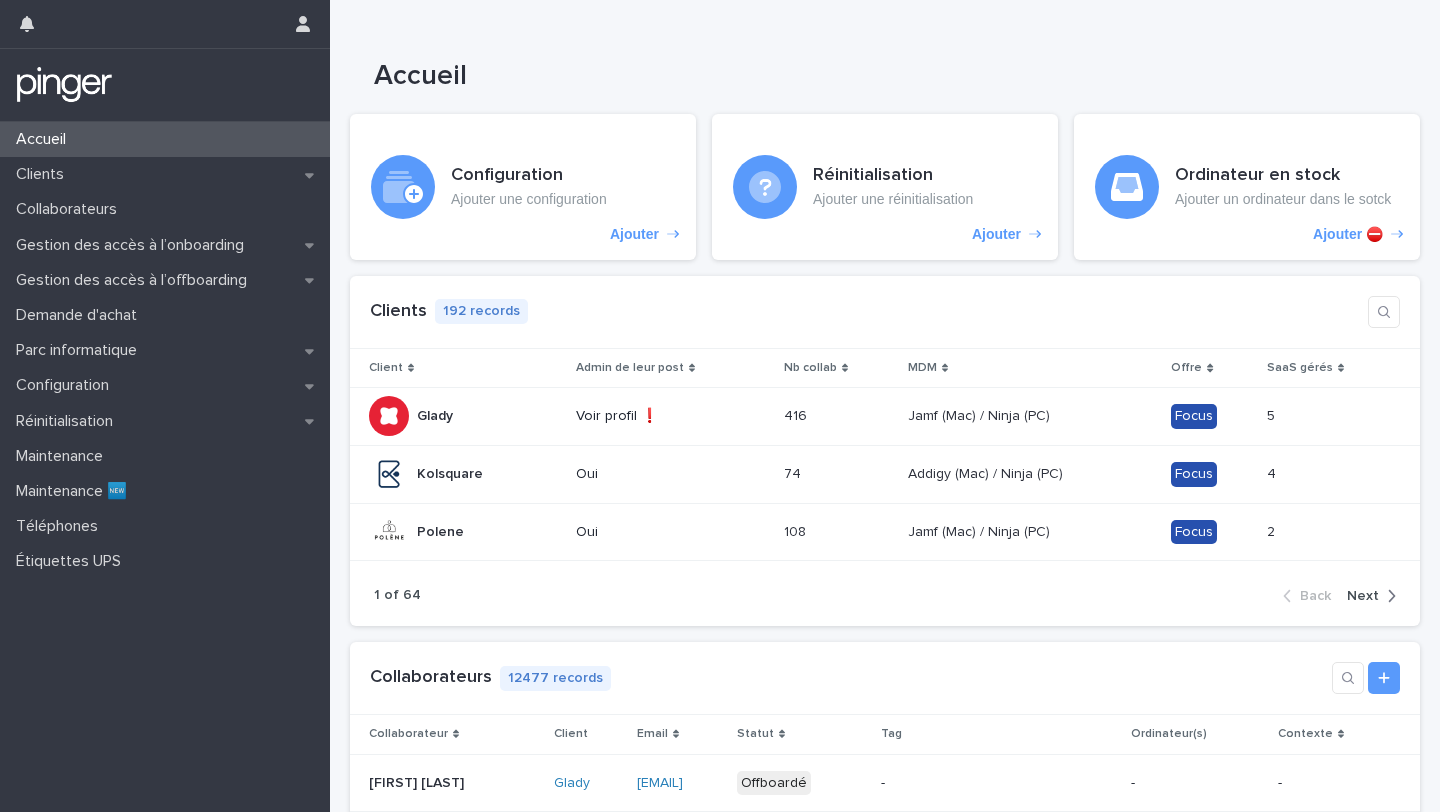 click on "Accueil Clients Collaborateurs Gestion des accès à l’onboarding Gestion des accès à l’offboarding Demande d'achat Parc informatique Configuration Réinitialisation Maintenance Maintenance 🆕 Téléphones Étiquettes UPS" at bounding box center (165, 467) 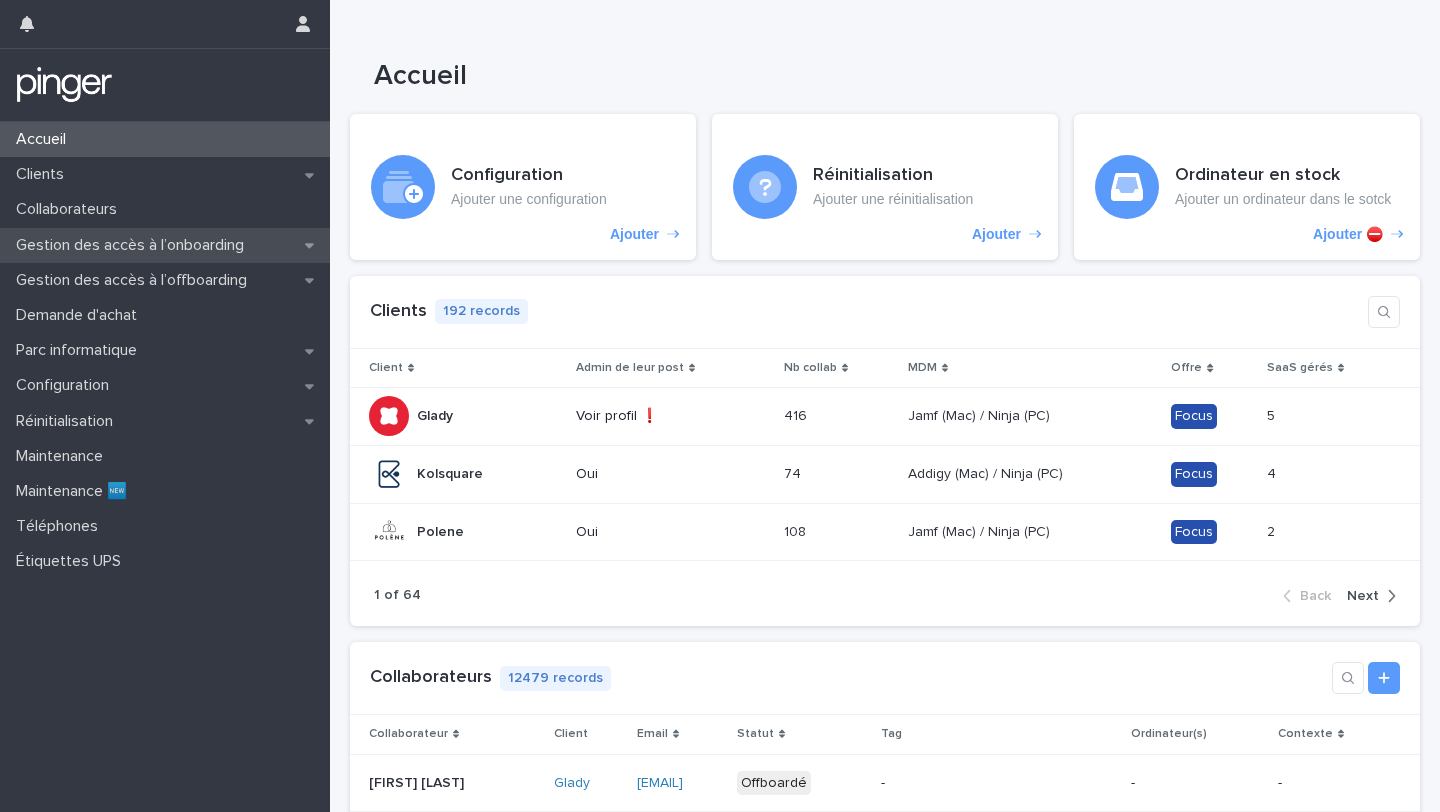 click on "Gestion des accès à l’onboarding" at bounding box center [134, 245] 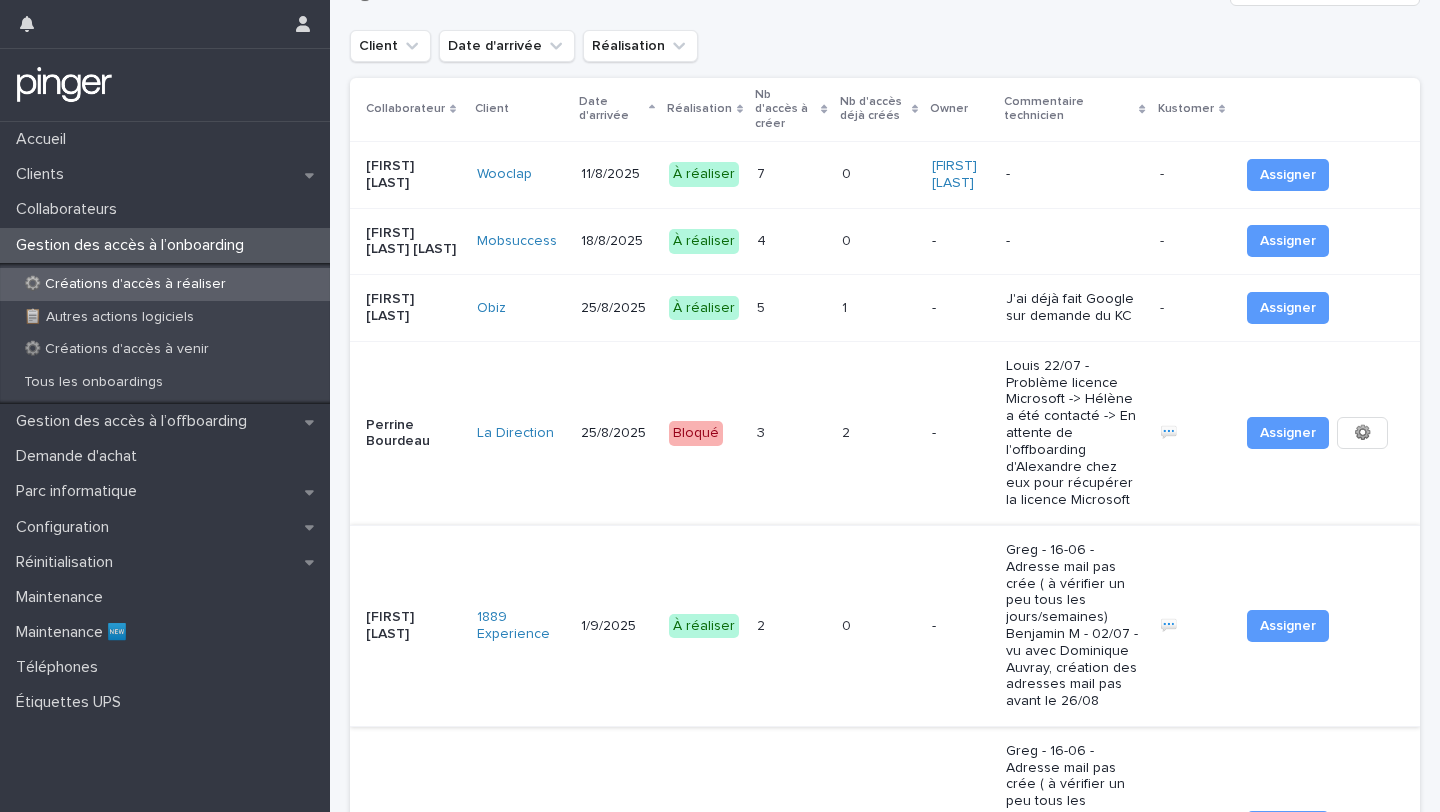 scroll, scrollTop: 0, scrollLeft: 0, axis: both 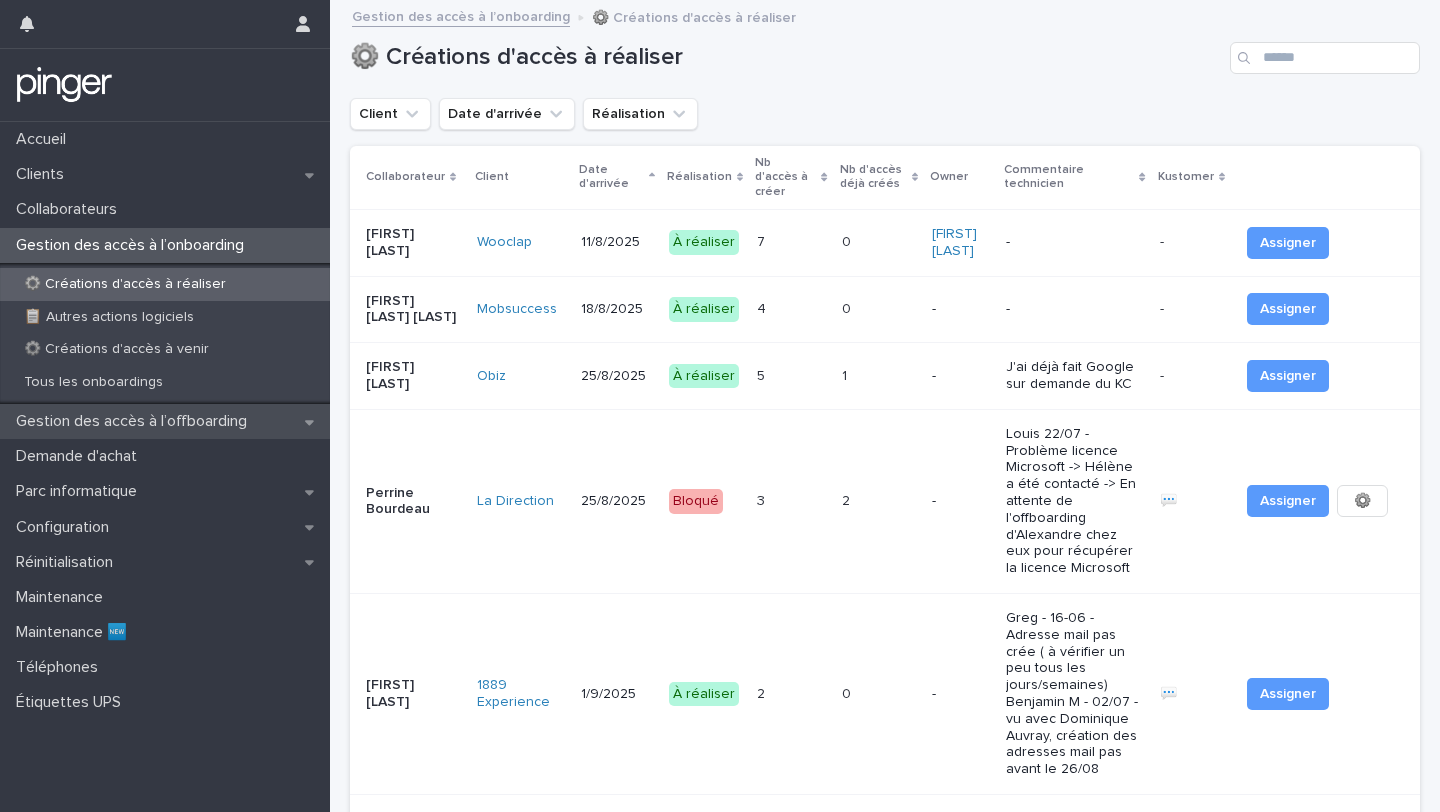 click on "Gestion des accès à l’offboarding" at bounding box center (135, 421) 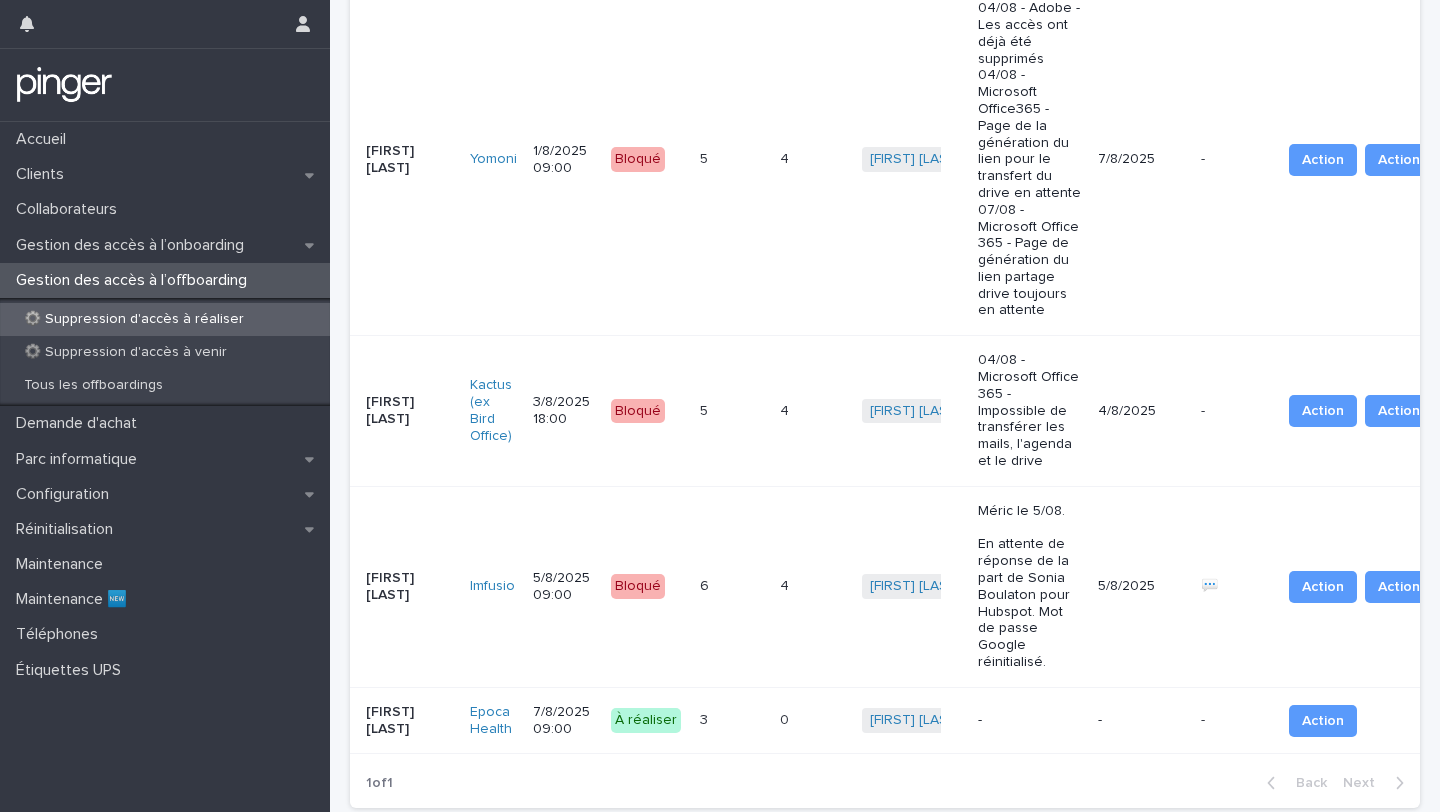 scroll, scrollTop: 1747, scrollLeft: 0, axis: vertical 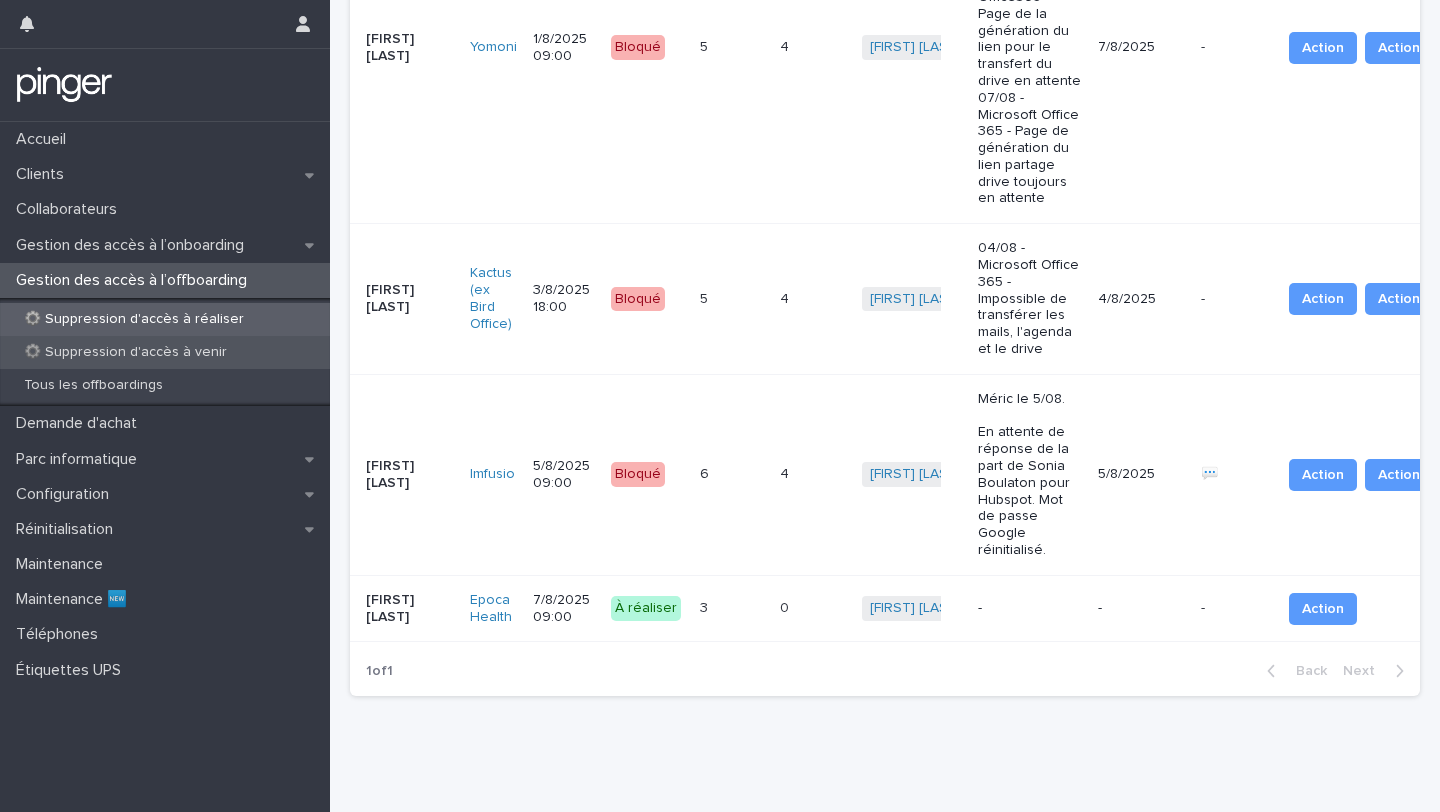 click on "⚙️ Suppression d'accès à venir" at bounding box center (125, 352) 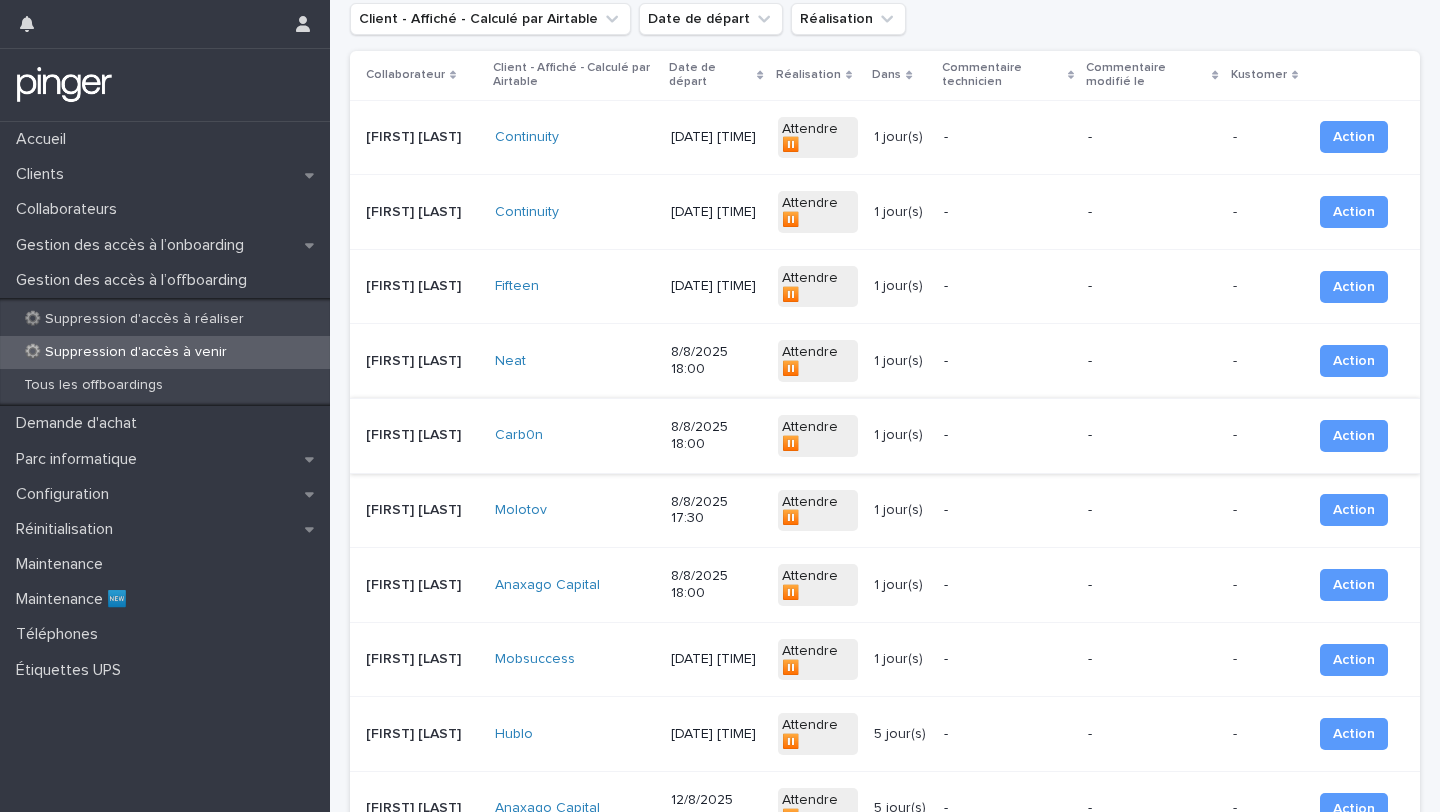 scroll, scrollTop: 0, scrollLeft: 0, axis: both 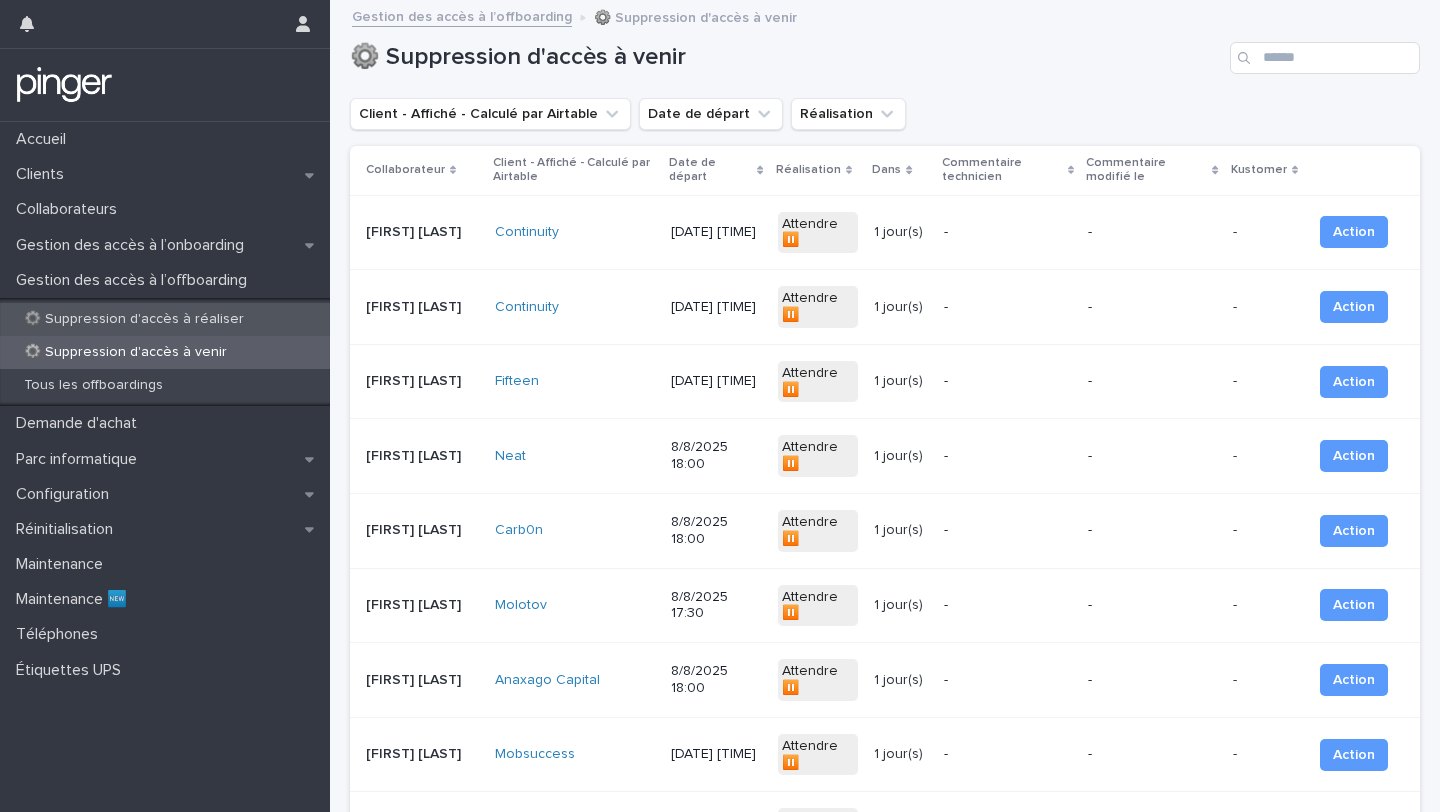 click on "⚙️ Suppression d'accès à réaliser" at bounding box center [134, 319] 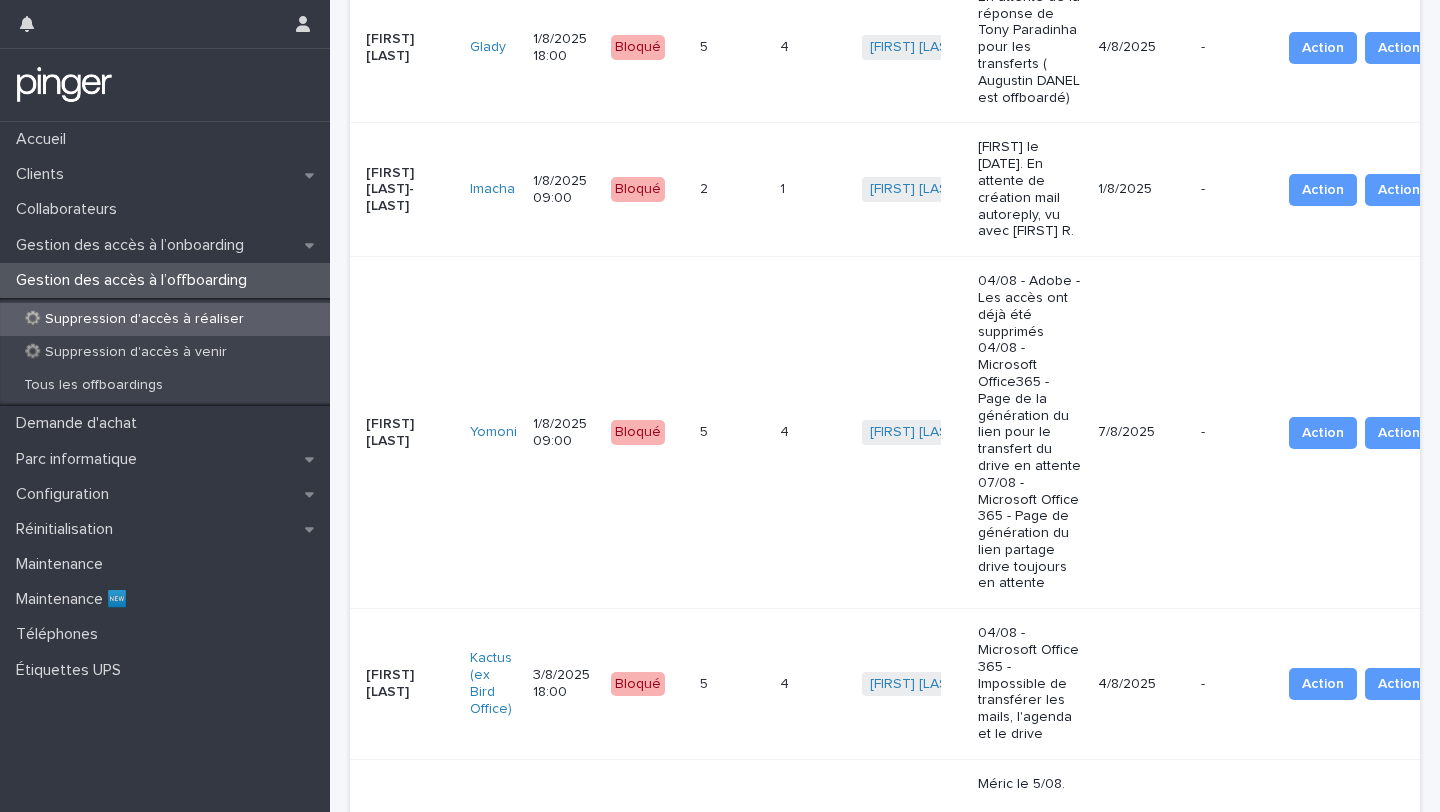 scroll, scrollTop: 1747, scrollLeft: 0, axis: vertical 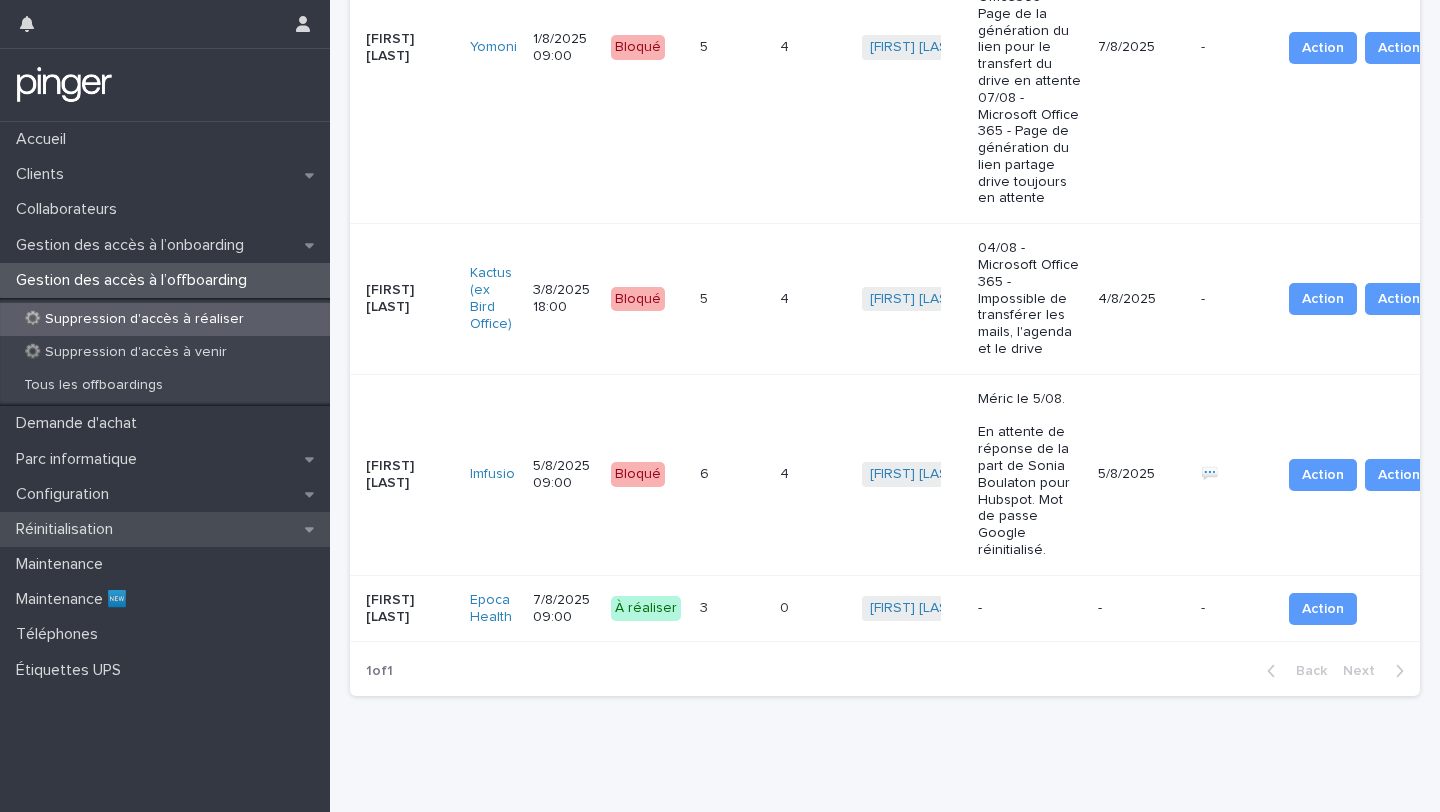 click on "Réinitialisation" at bounding box center [165, 529] 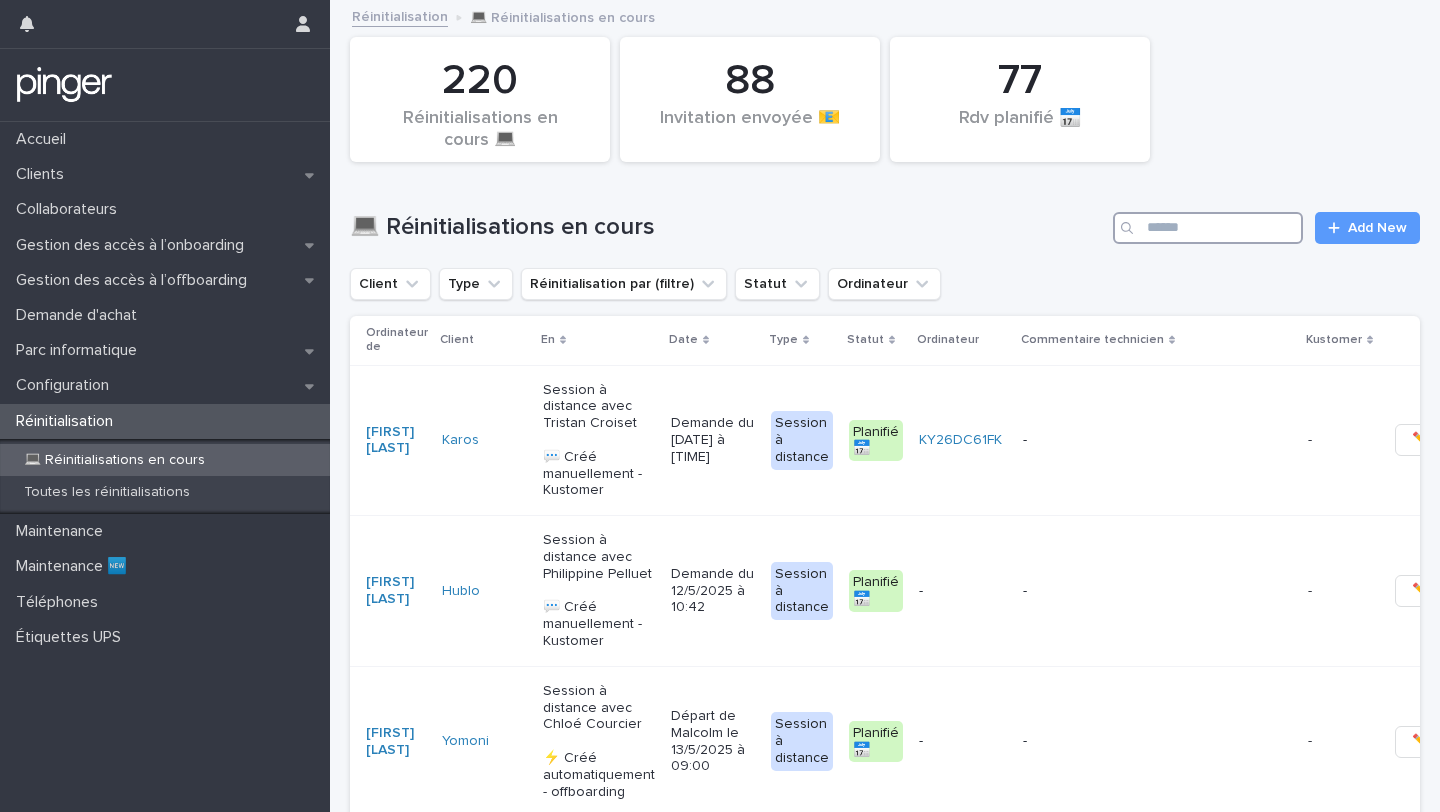 click at bounding box center [1208, 228] 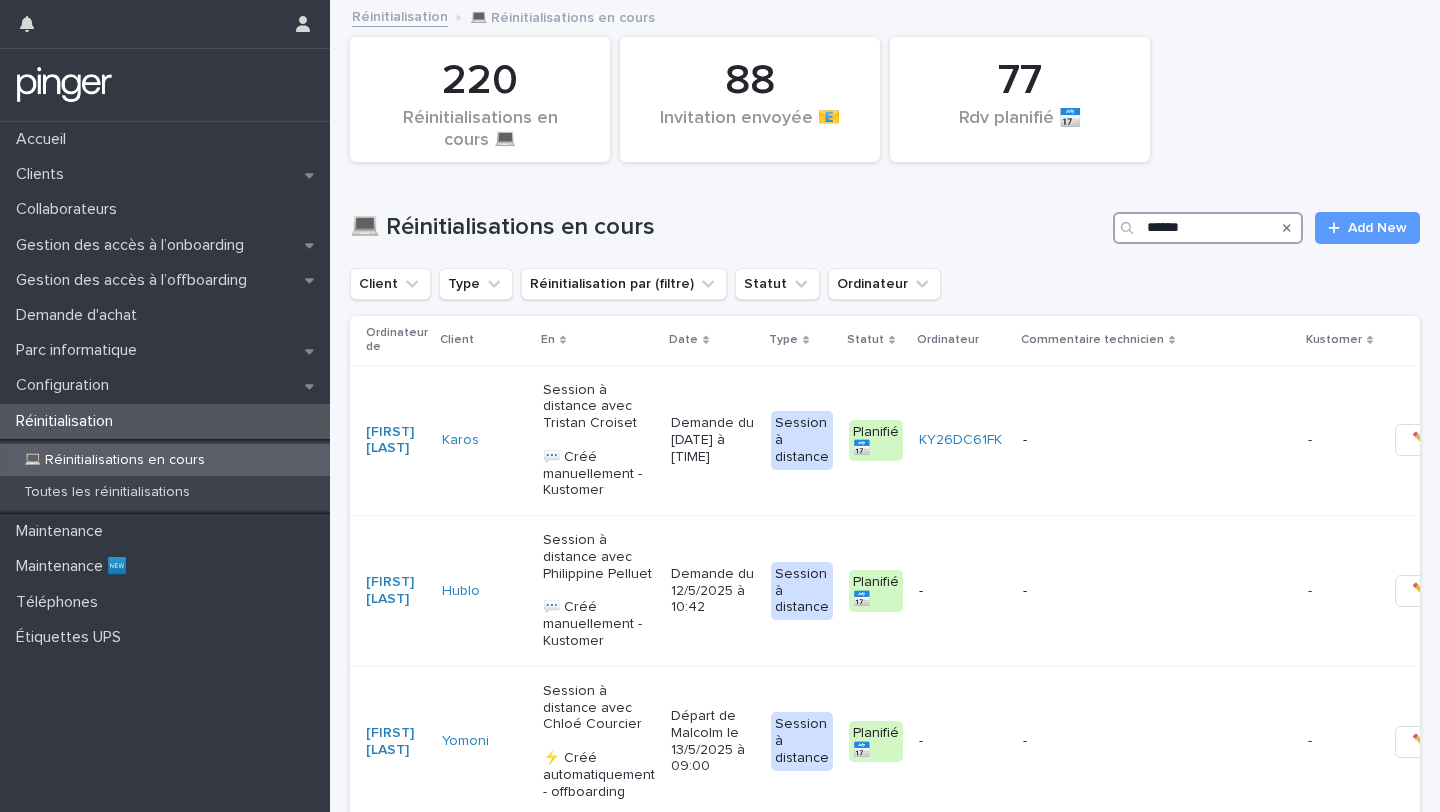 type on "******" 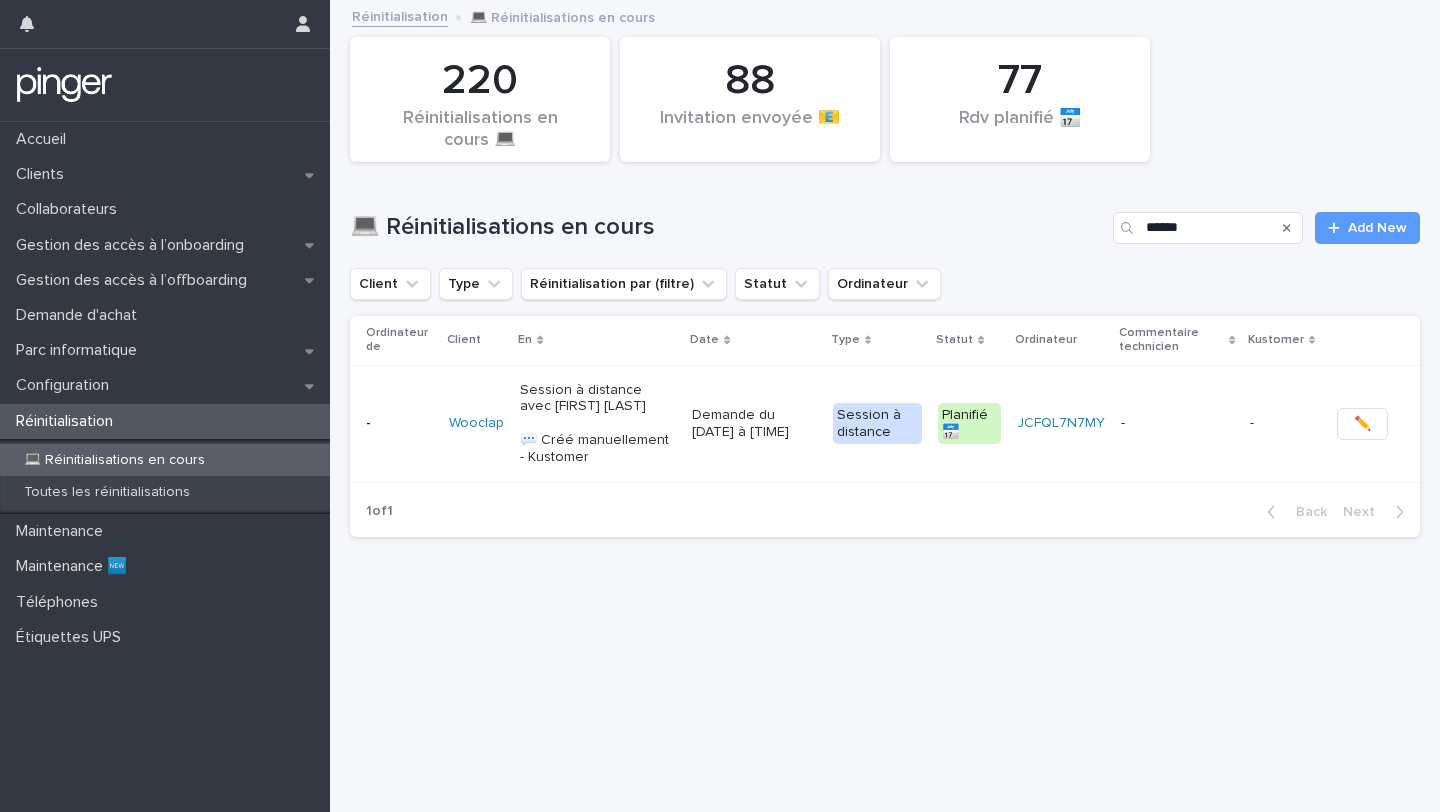 click on "Demande du [DATE] à [TIME]" at bounding box center [754, 424] 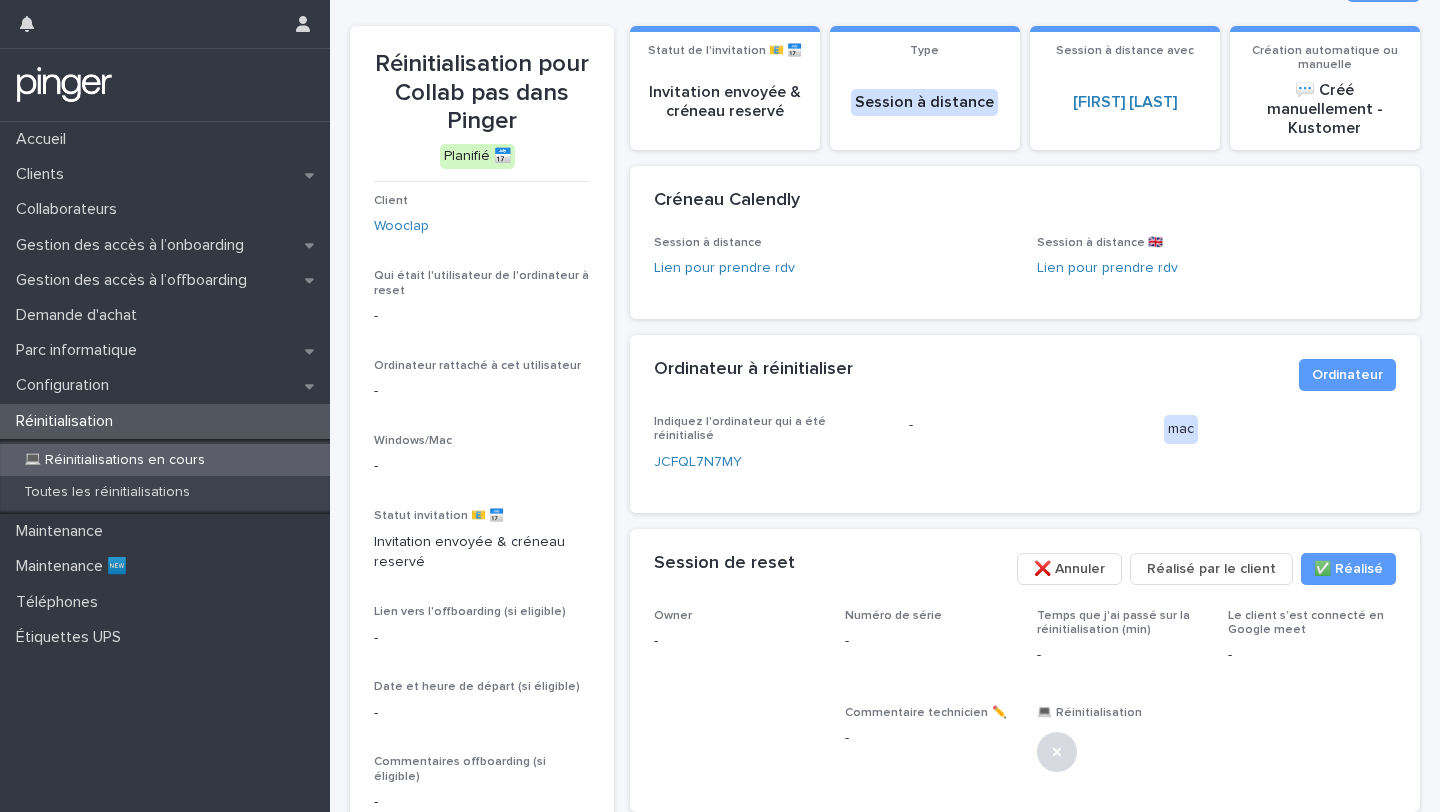 scroll, scrollTop: 9, scrollLeft: 0, axis: vertical 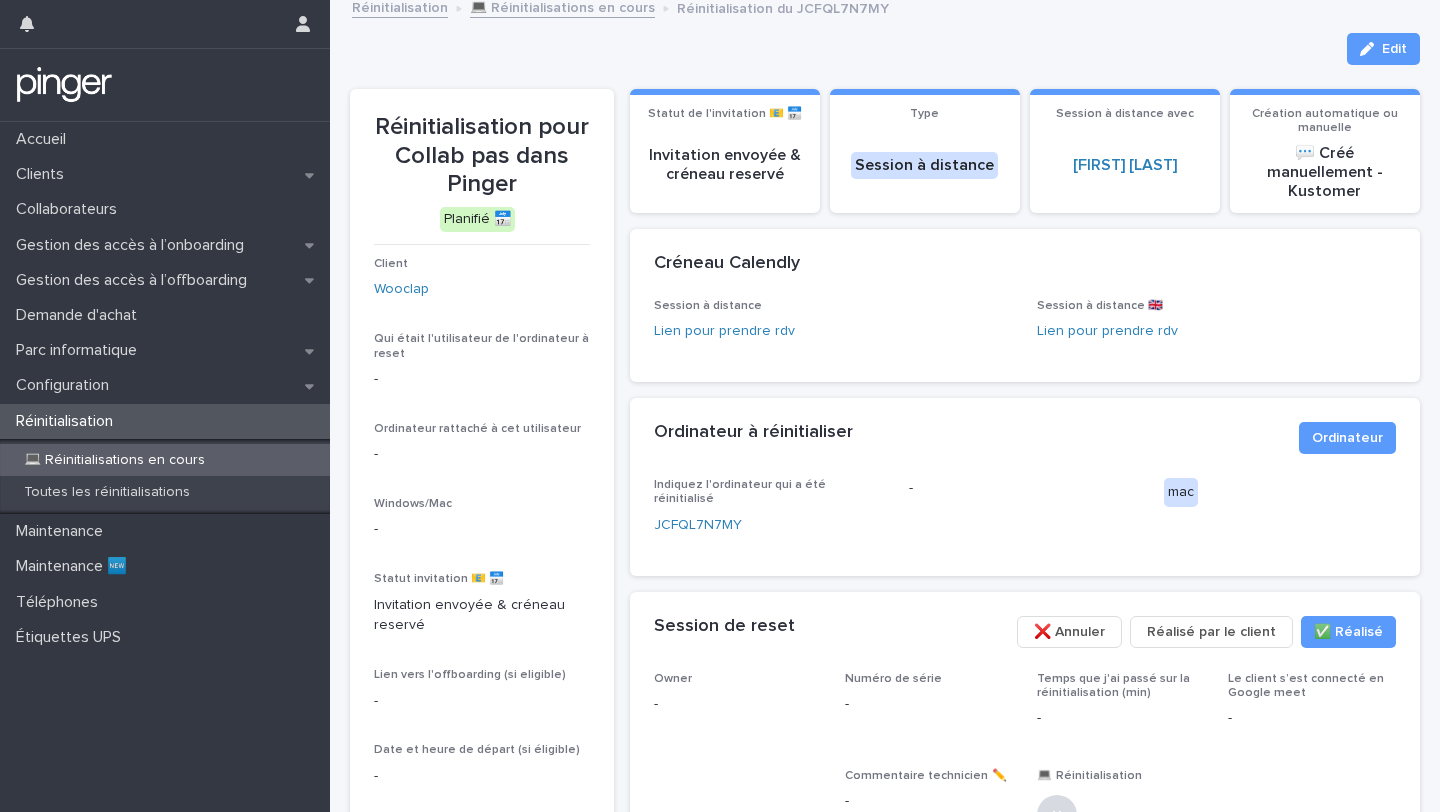 click on "-" at bounding box center (1024, 496) 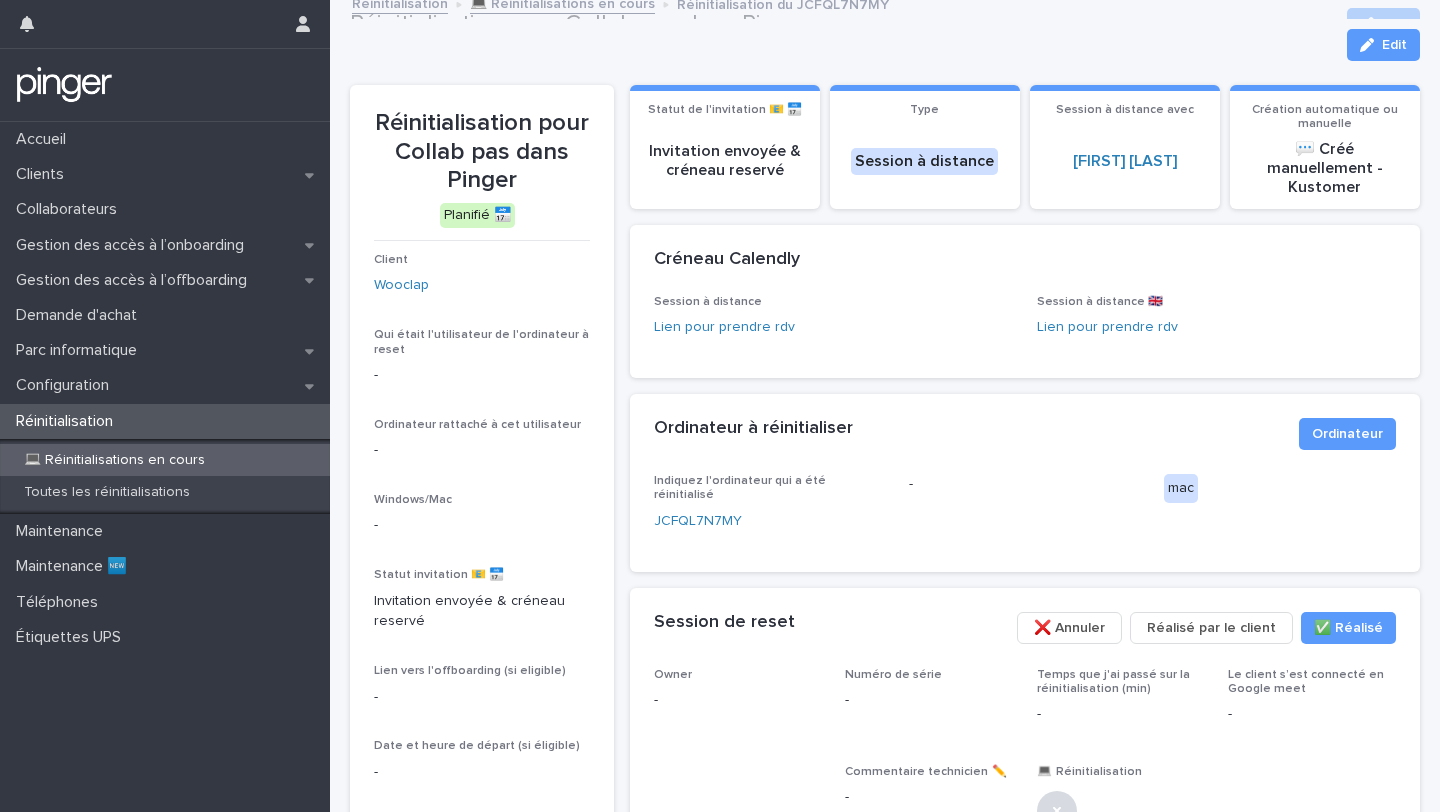 scroll, scrollTop: 0, scrollLeft: 0, axis: both 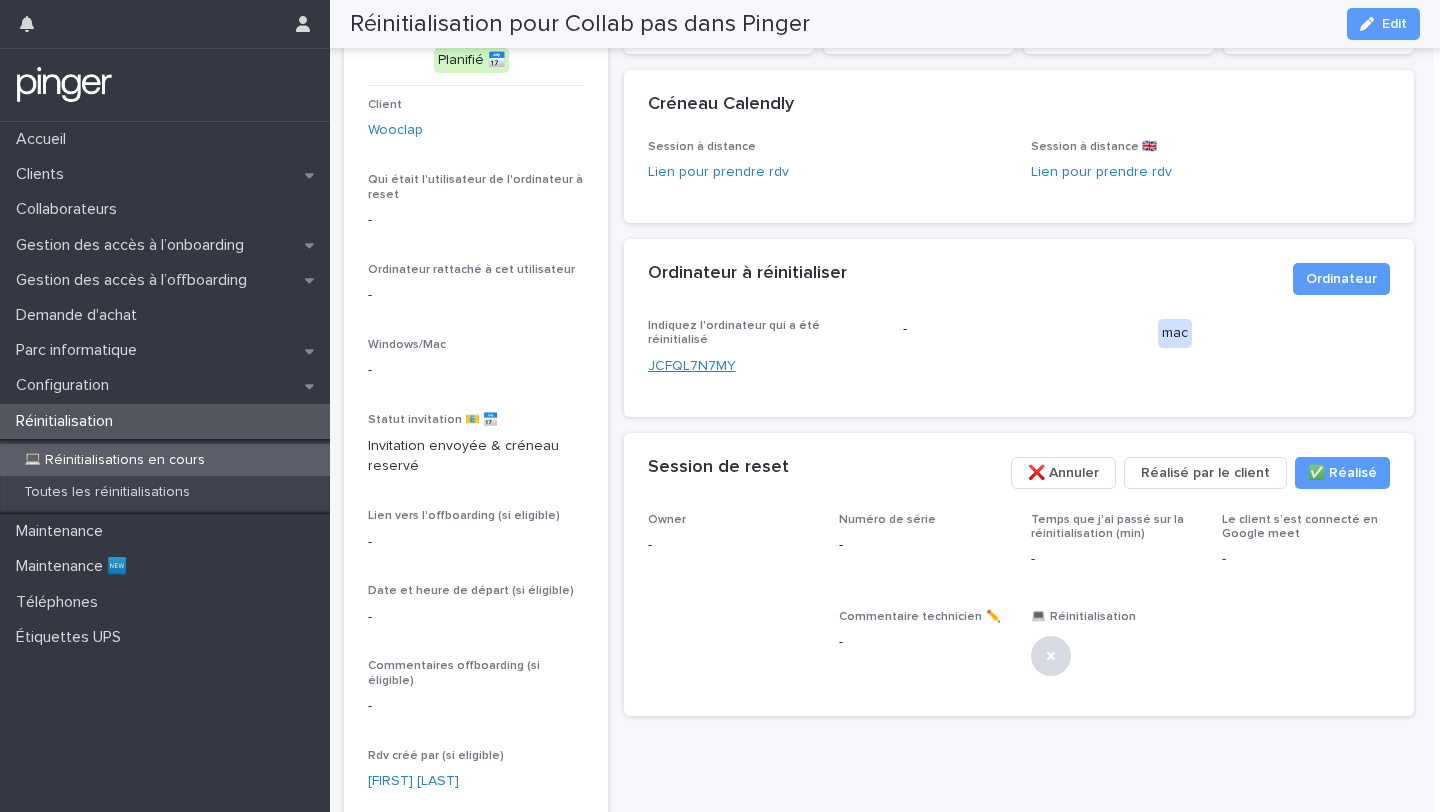 click on "JCFQL7N7MY" at bounding box center [692, 366] 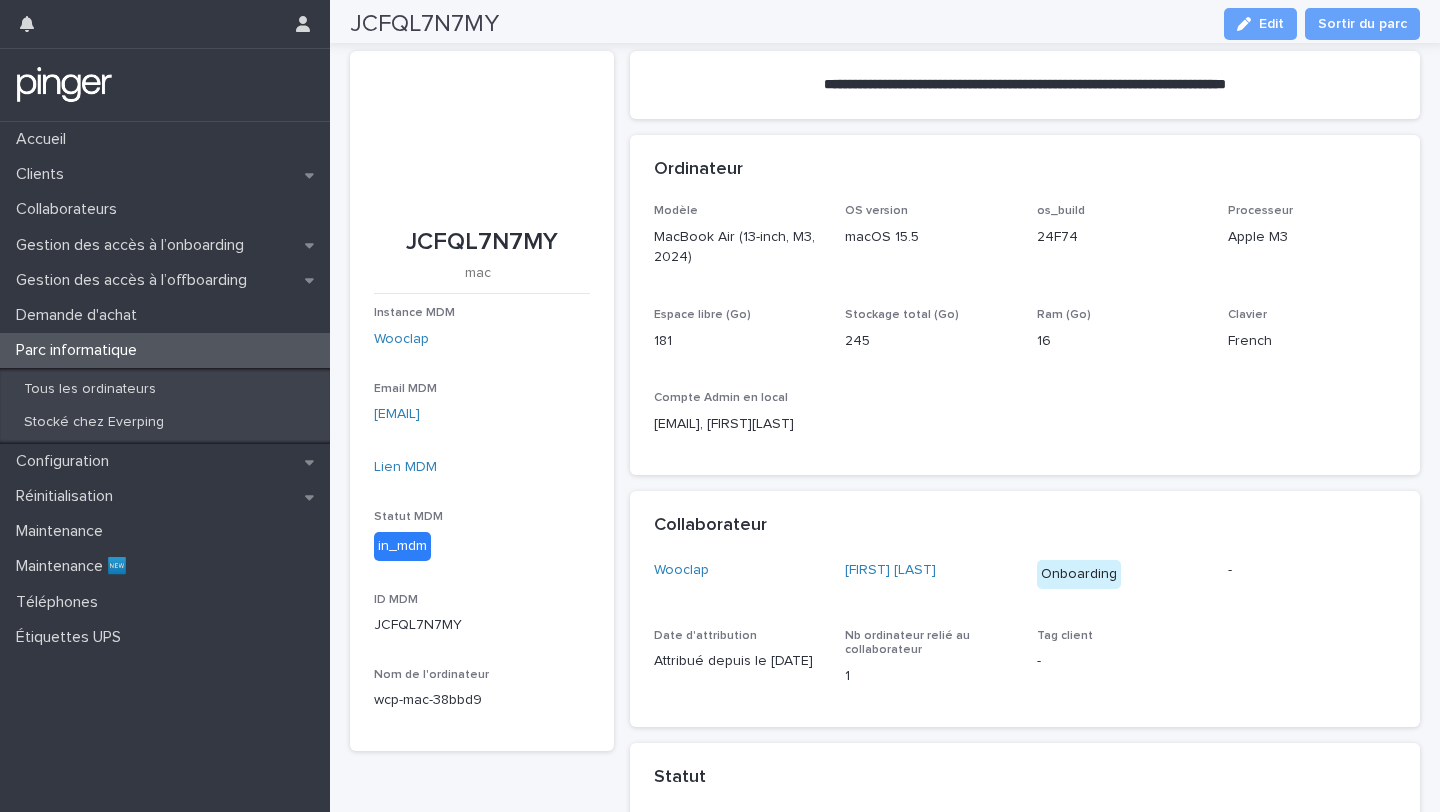 scroll, scrollTop: 0, scrollLeft: 0, axis: both 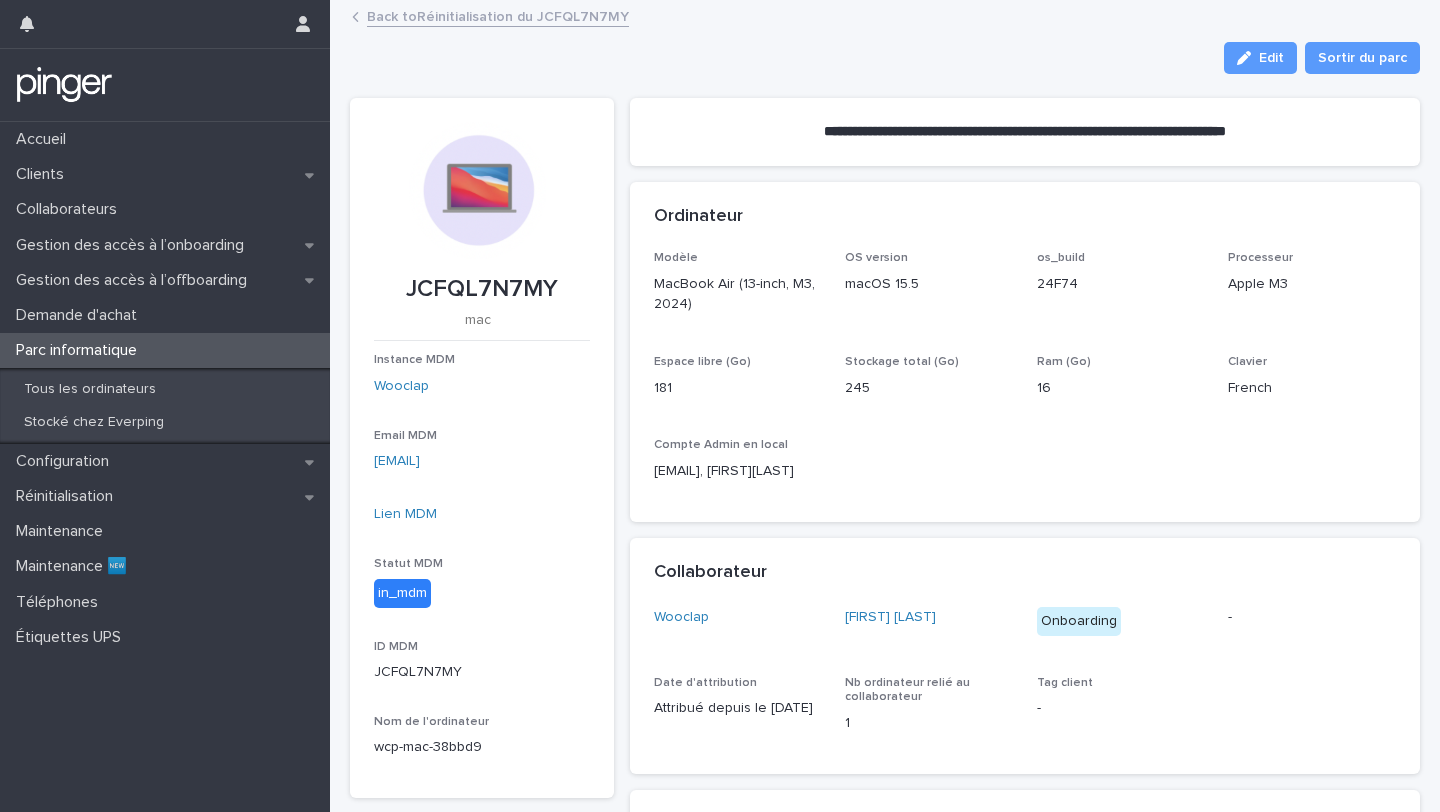 click on "Modèle MacBook Air (13-inch, M3, 2024) OS version macOS 15.5 os_build 24F74 Processeur Apple M3 Espace libre (Go) 181 Stockage total (Go) 245 Ram (Go) 16 Clavier French Compte Admin en local [EMAIL]" at bounding box center (1025, 374) 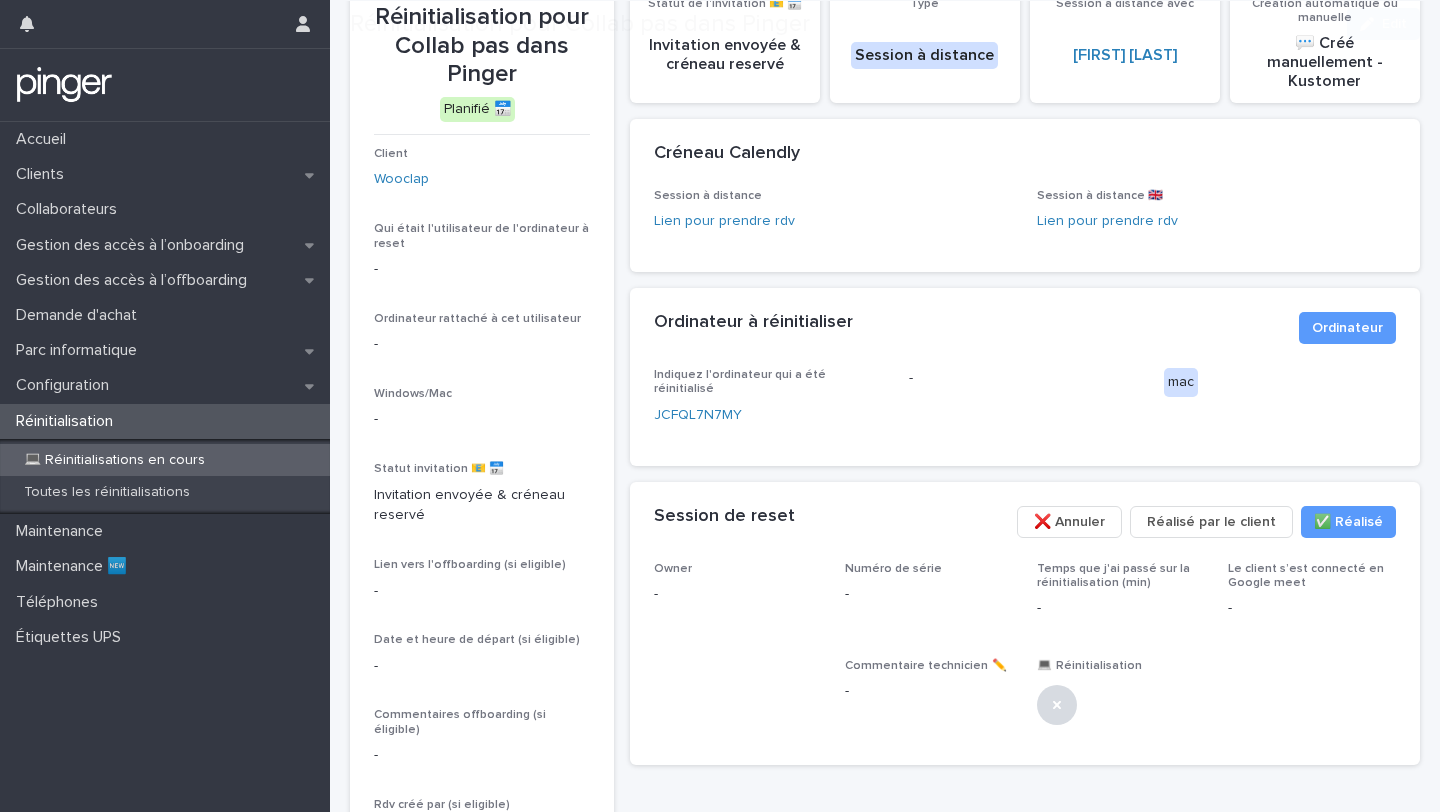 scroll, scrollTop: 124, scrollLeft: 0, axis: vertical 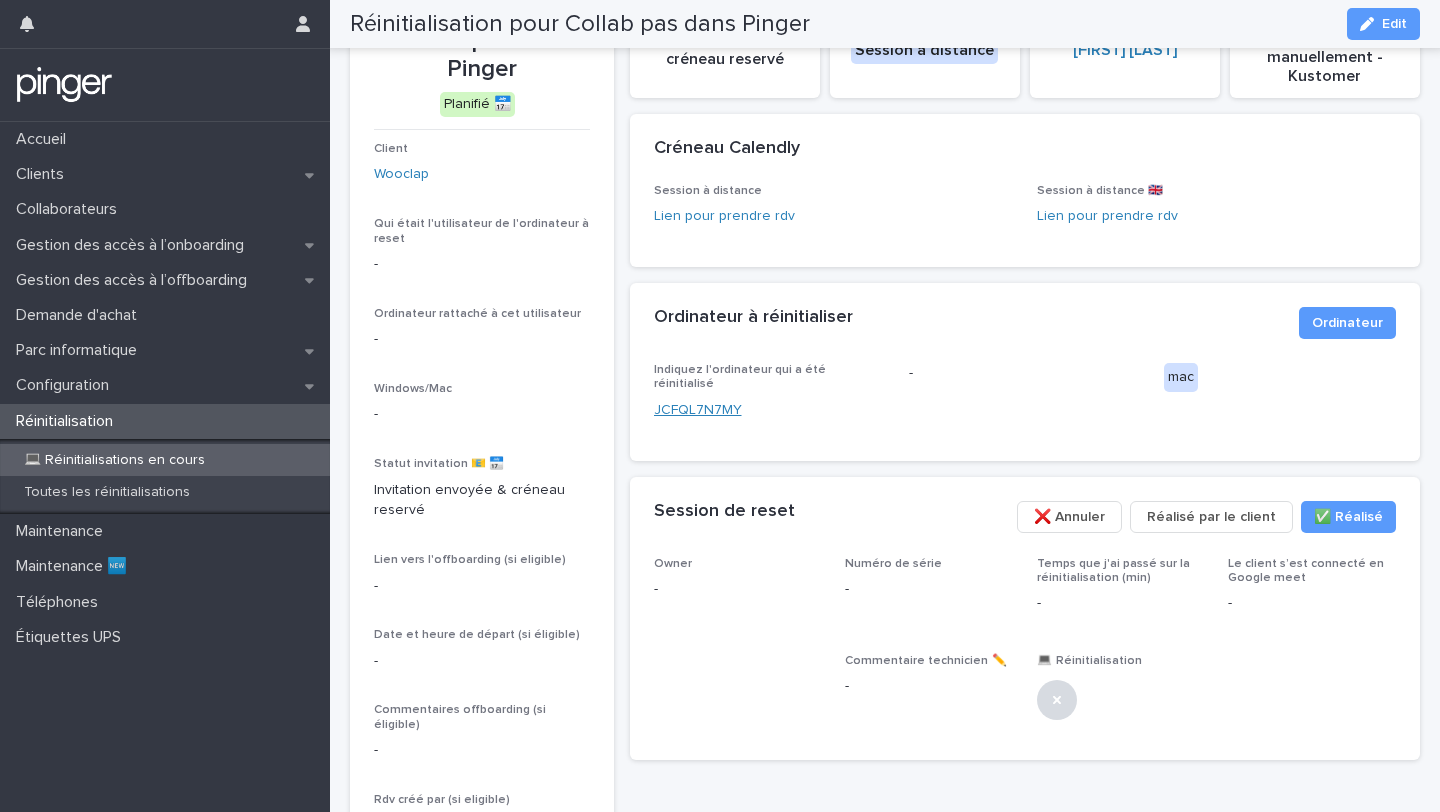 click on "JCFQL7N7MY" at bounding box center [698, 410] 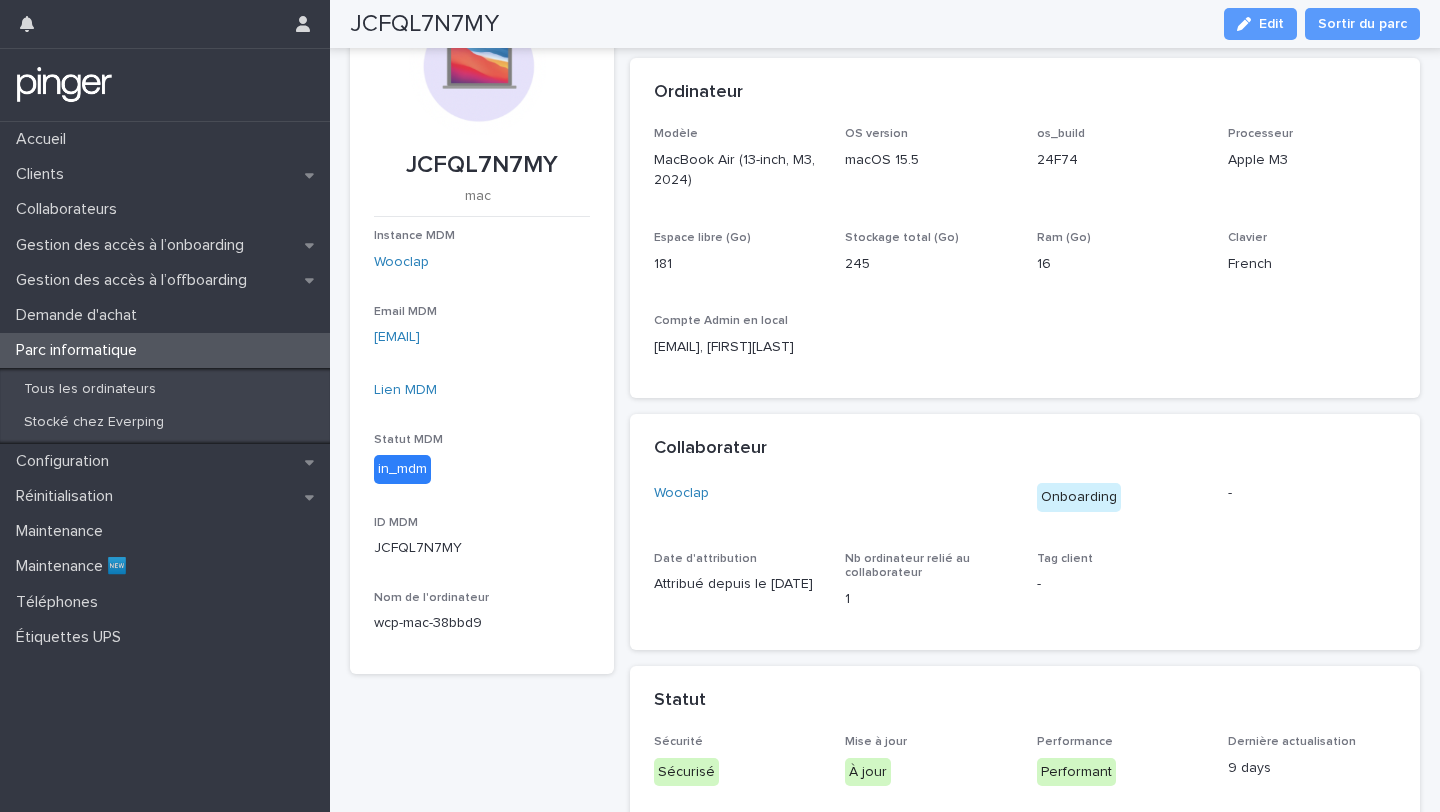 scroll, scrollTop: 126, scrollLeft: 0, axis: vertical 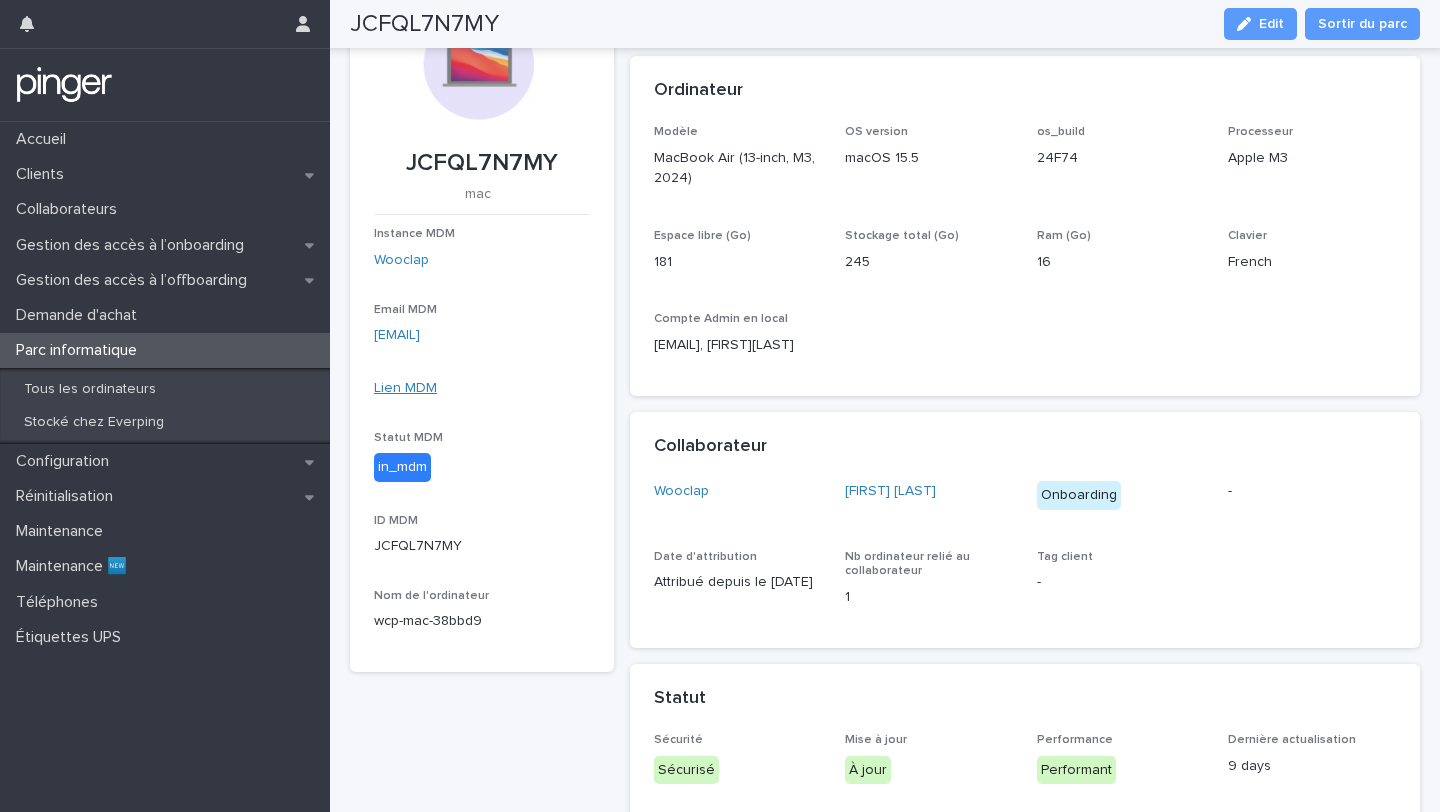 click on "Lien MDM" at bounding box center [405, 388] 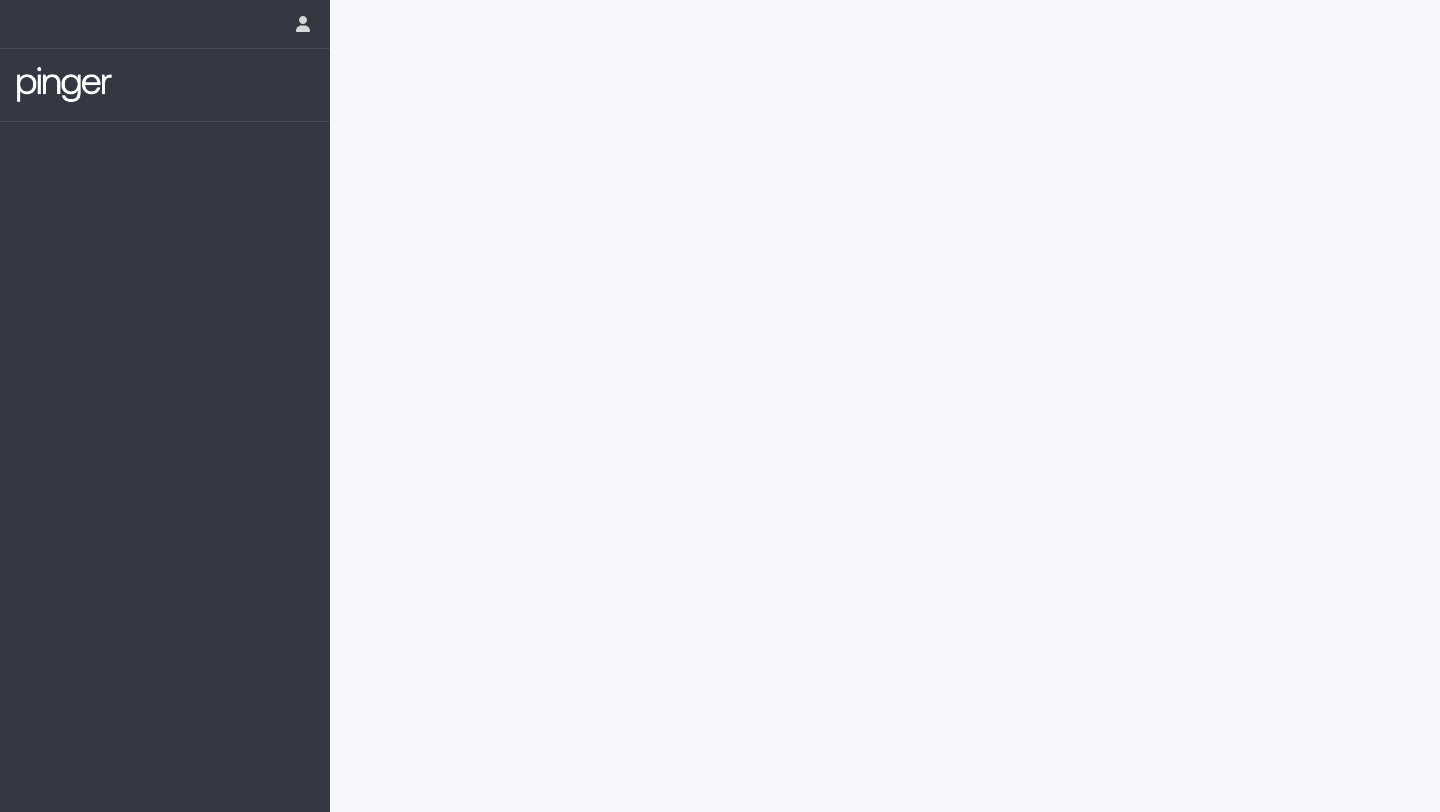 scroll, scrollTop: 0, scrollLeft: 0, axis: both 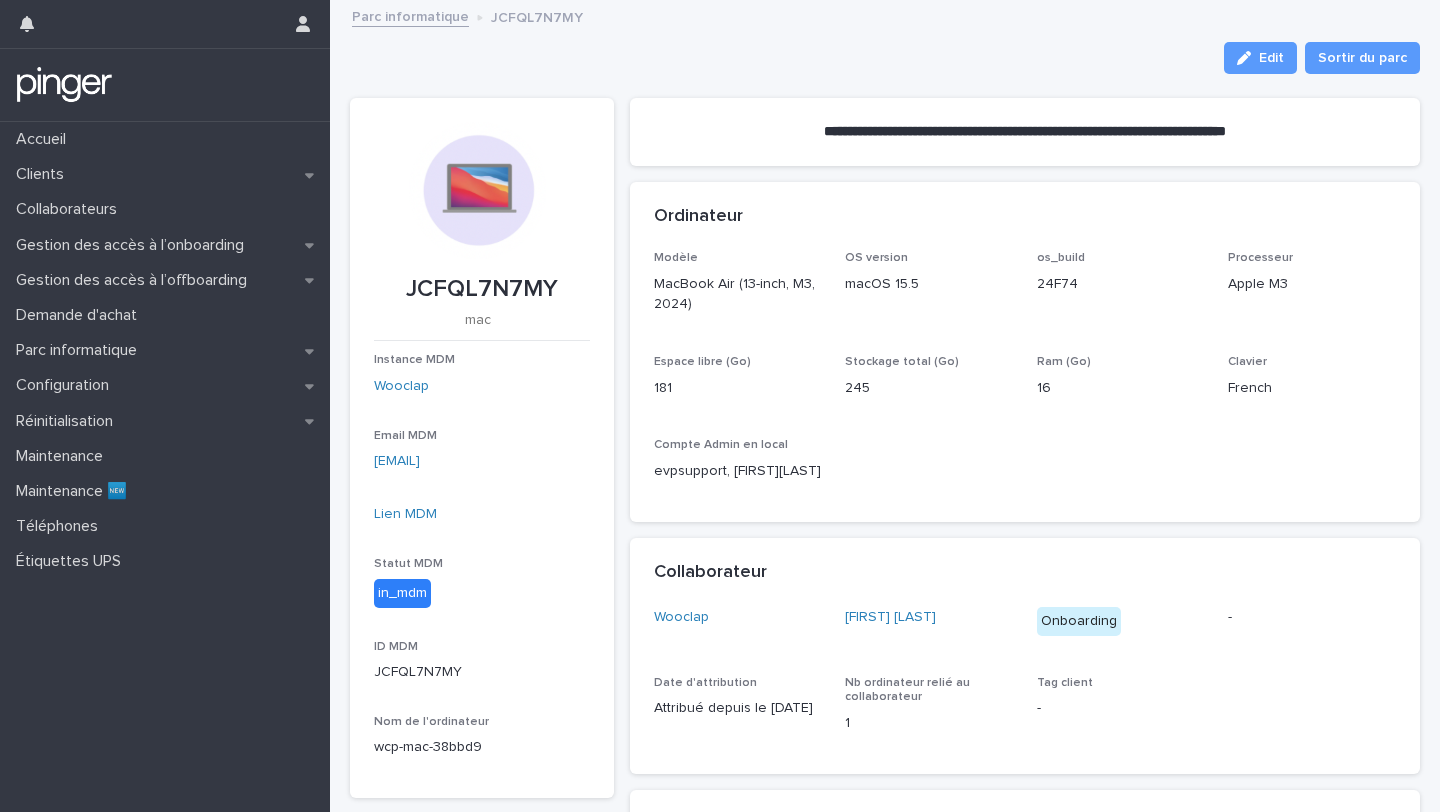 click on "Lien MDM" at bounding box center (482, 514) 